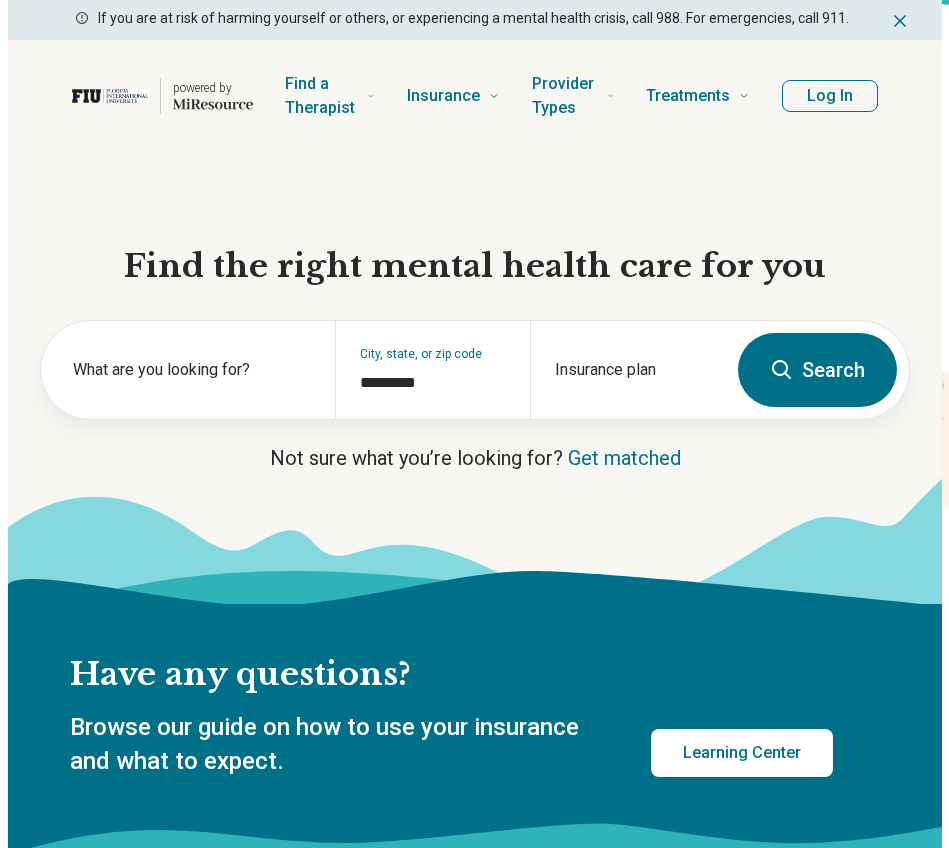 scroll, scrollTop: 0, scrollLeft: 0, axis: both 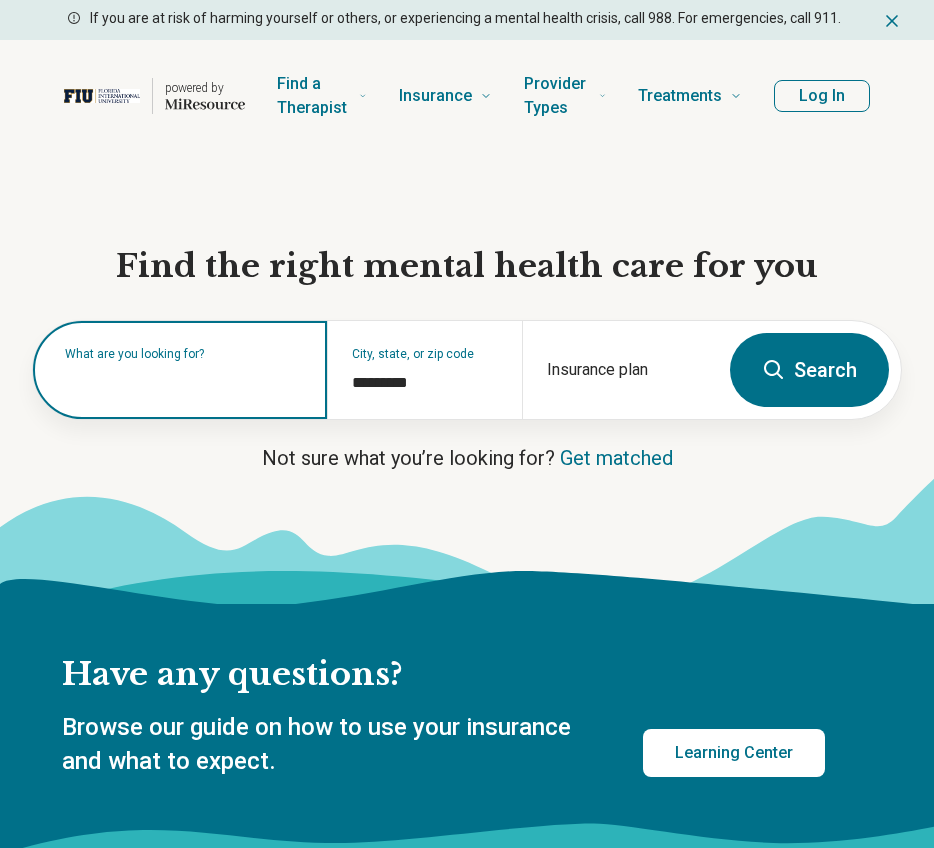 click at bounding box center [184, 380] 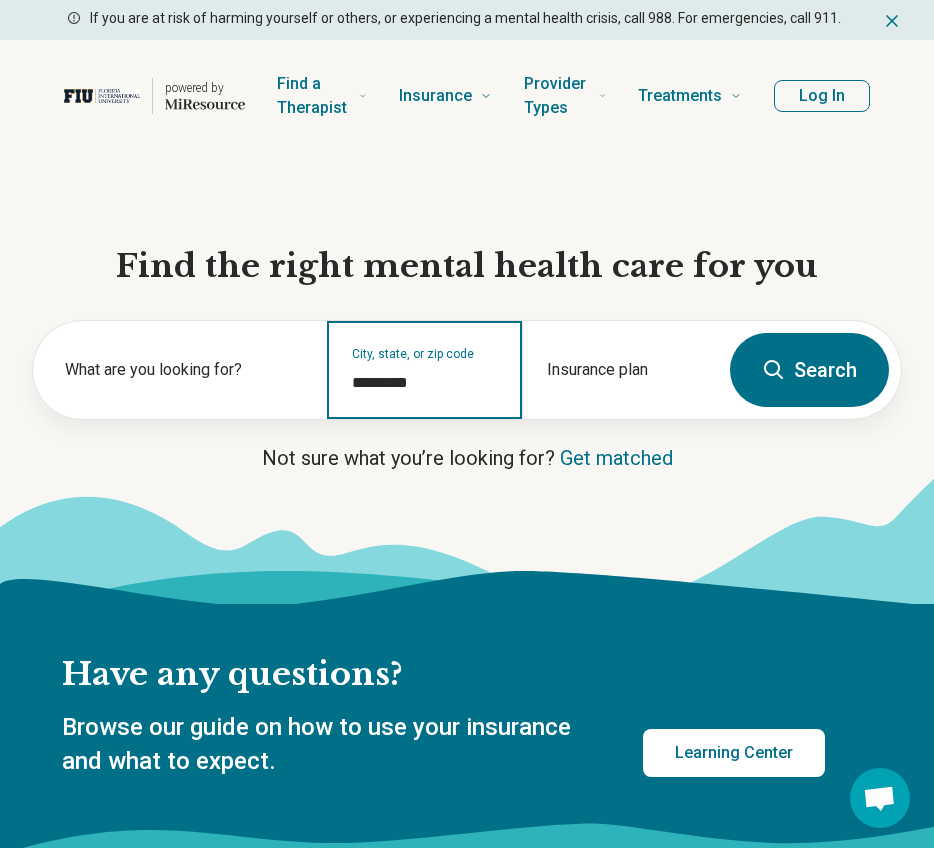 click on "*********" at bounding box center [425, 383] 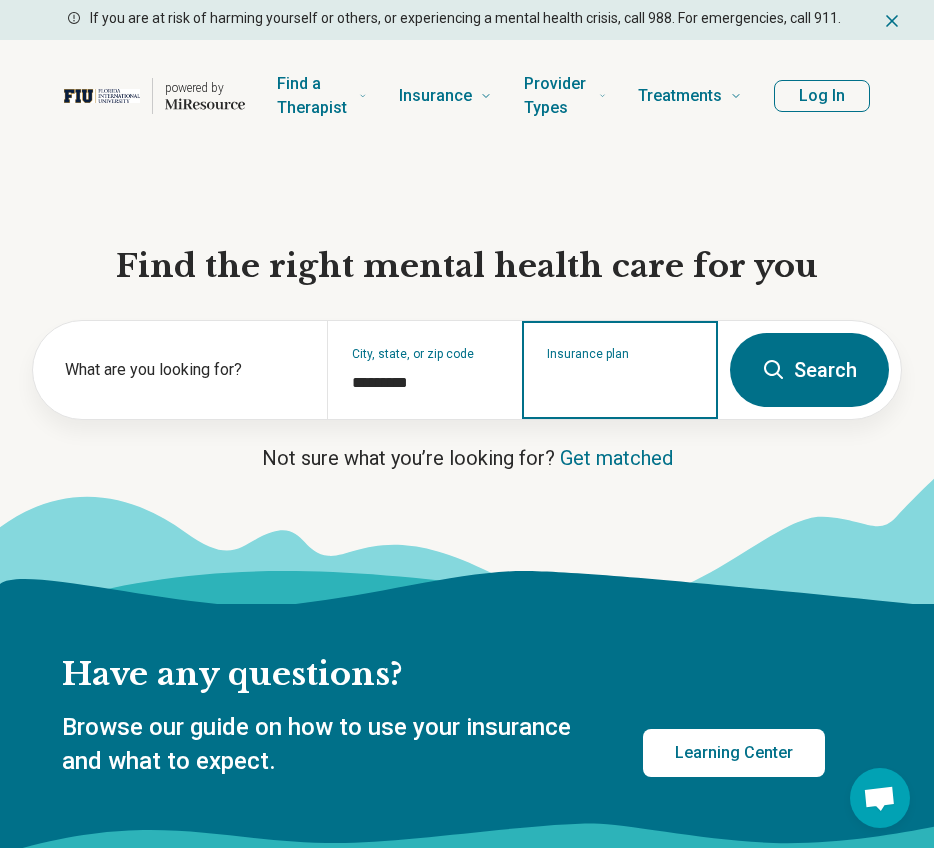 click on "Insurance plan" at bounding box center [620, 383] 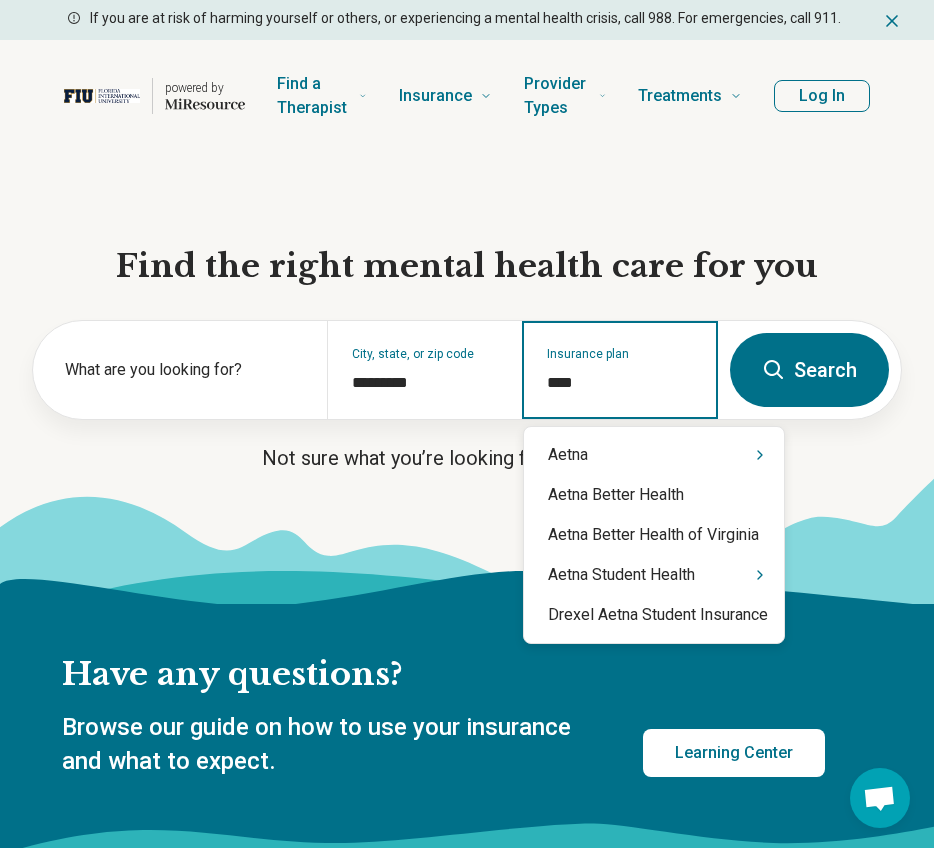 type on "*****" 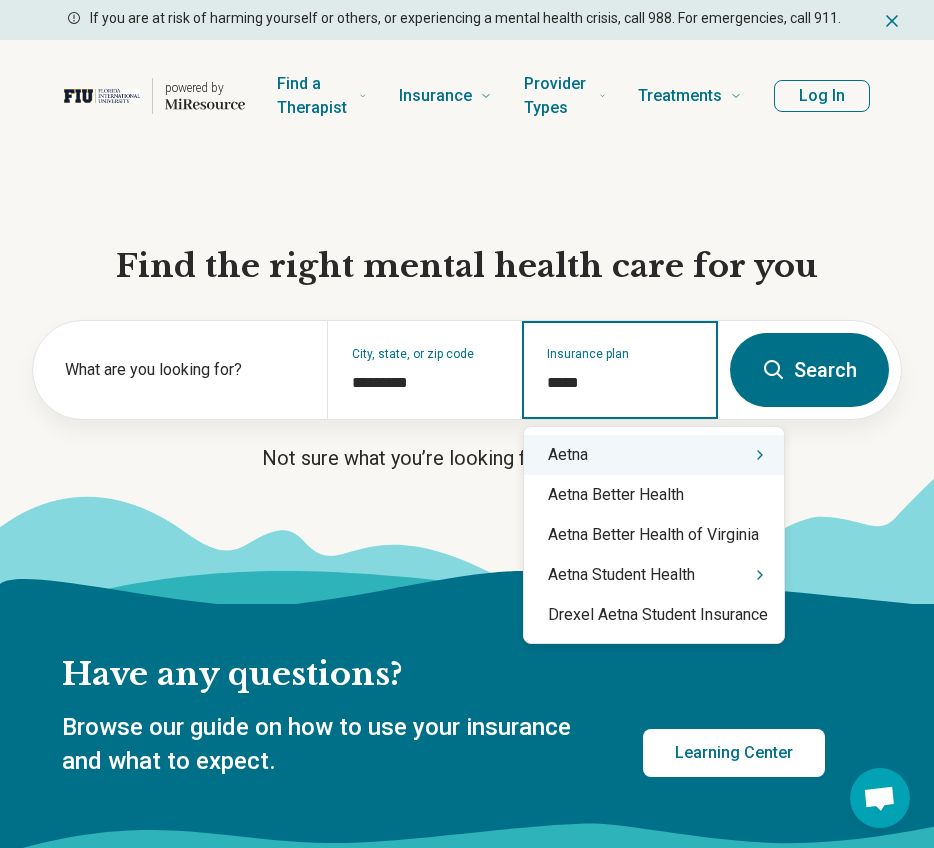 click on "Aetna" at bounding box center [654, 455] 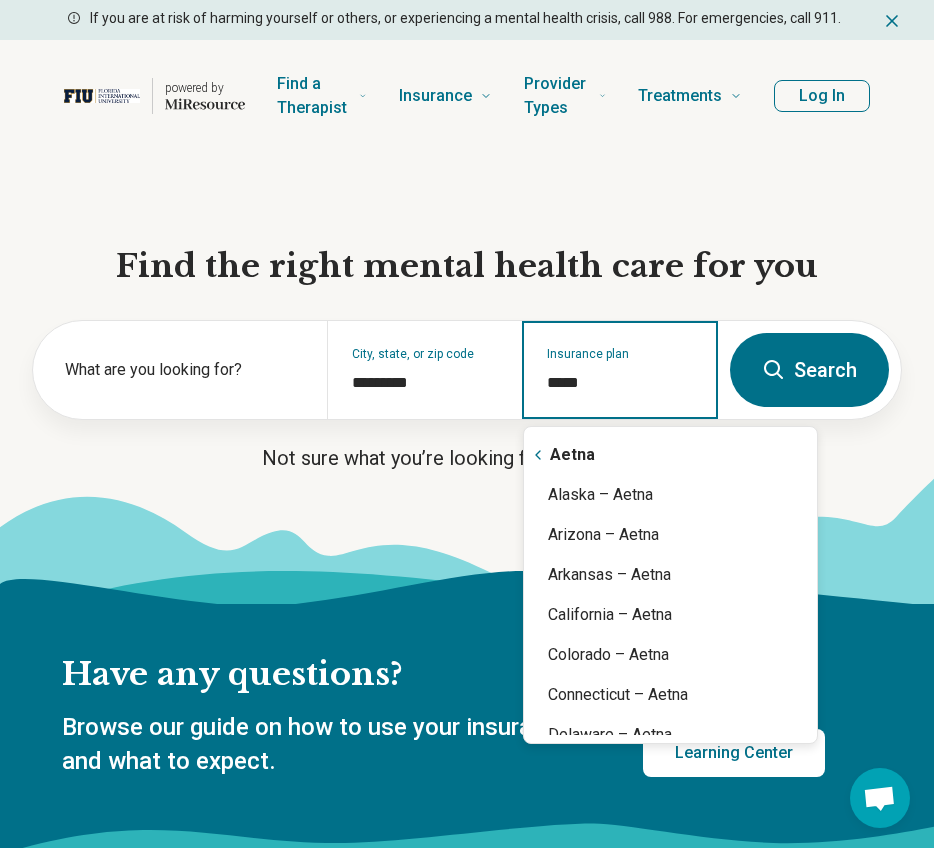 type on "*****" 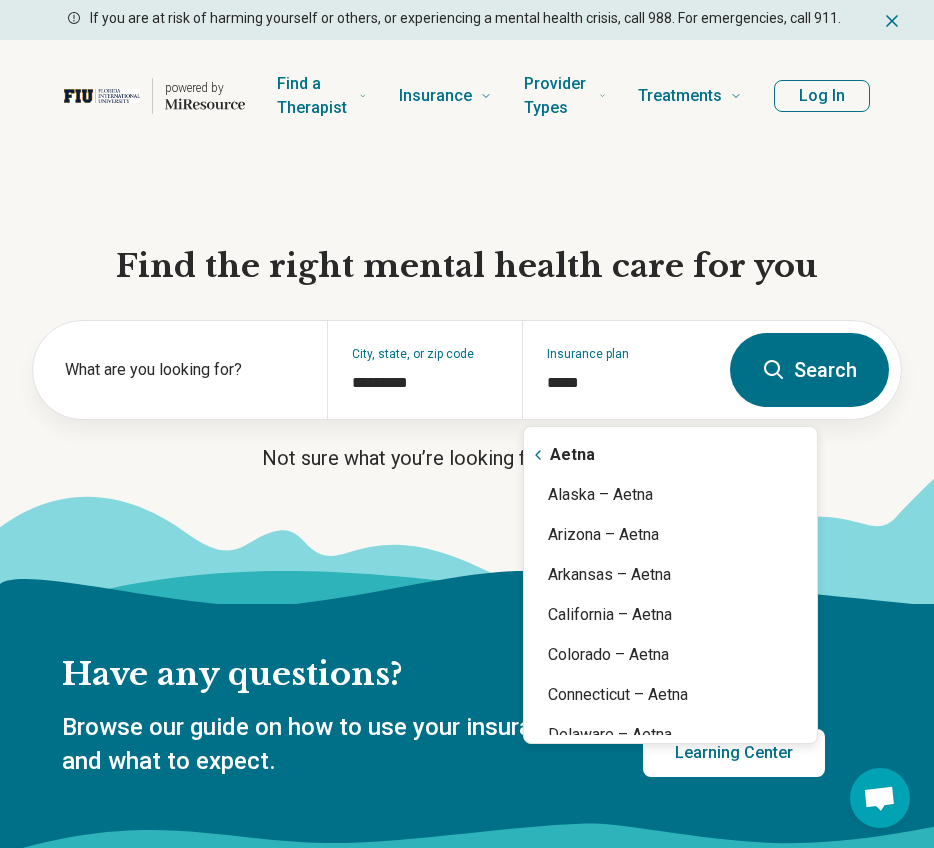 type 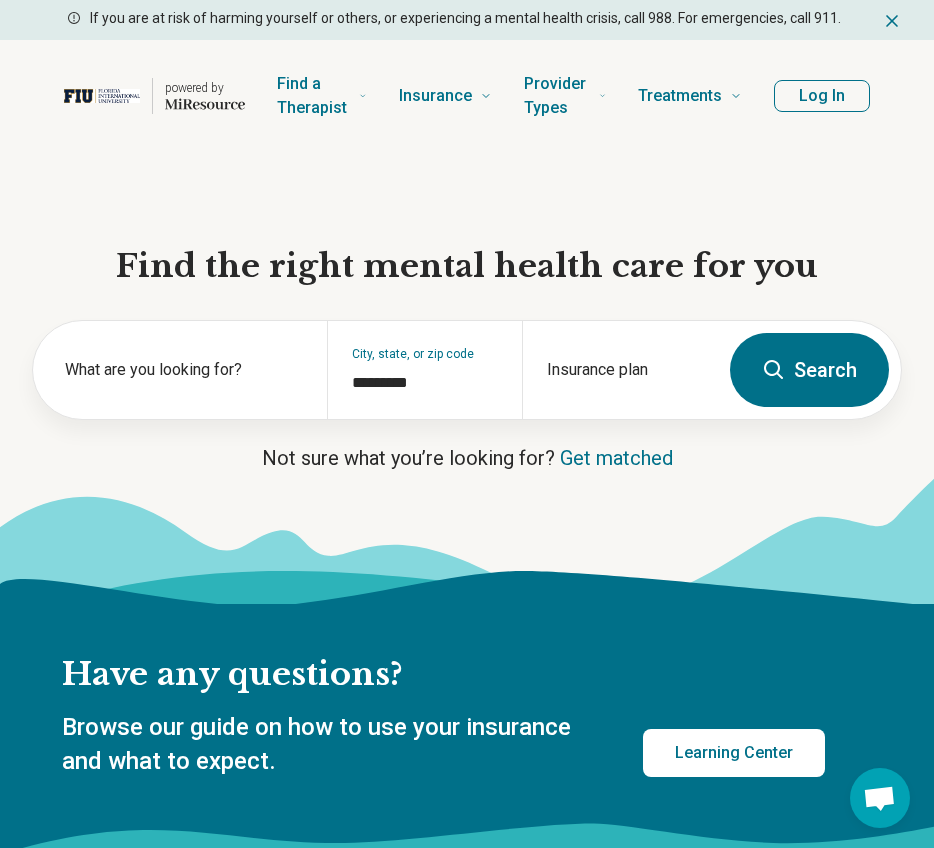 click on "Search" at bounding box center (809, 370) 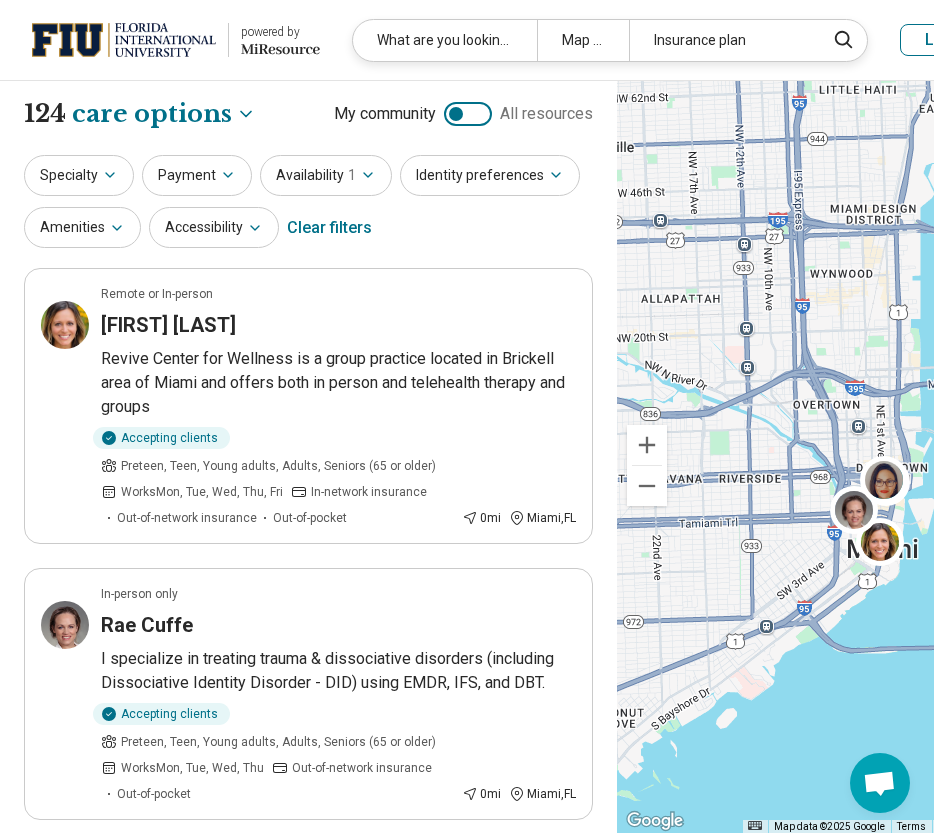 drag, startPoint x: 785, startPoint y: 493, endPoint x: 873, endPoint y: 611, distance: 147.20055 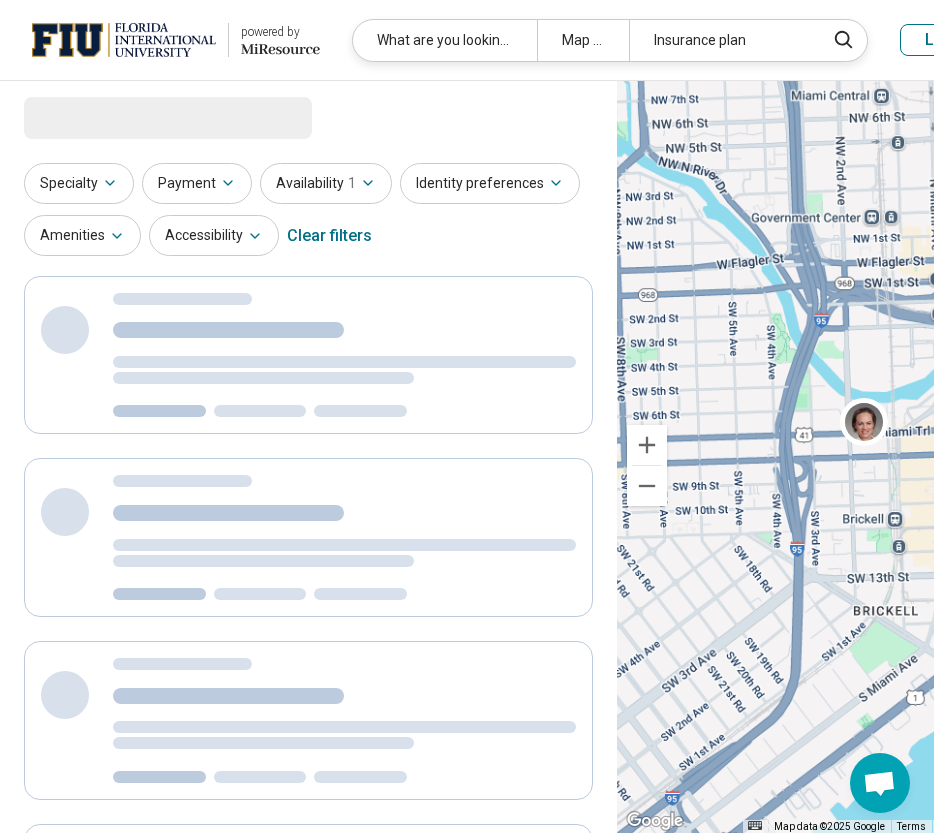 select on "***" 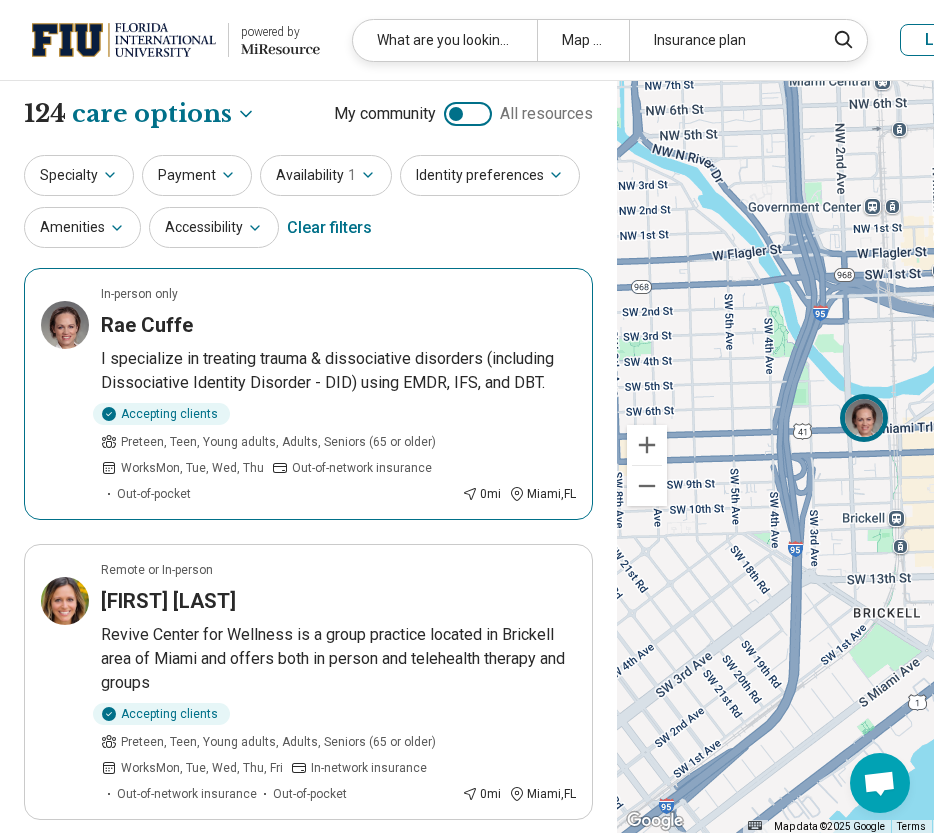 click at bounding box center (865, 417) 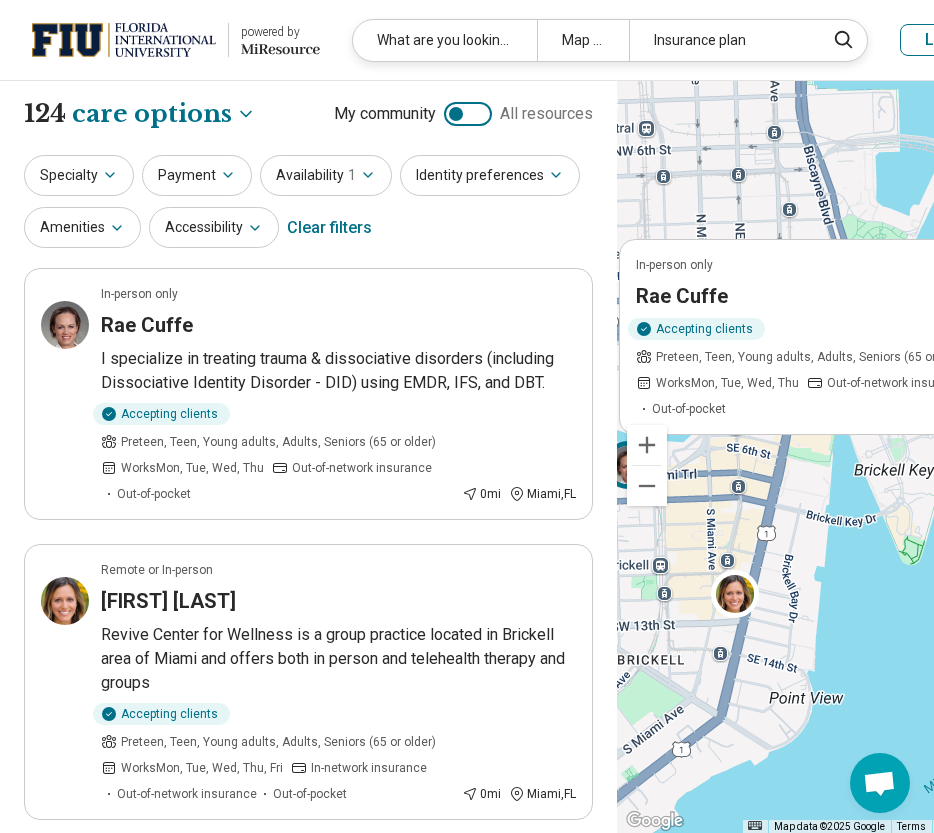 drag, startPoint x: 826, startPoint y: 523, endPoint x: 589, endPoint y: 572, distance: 242.01239 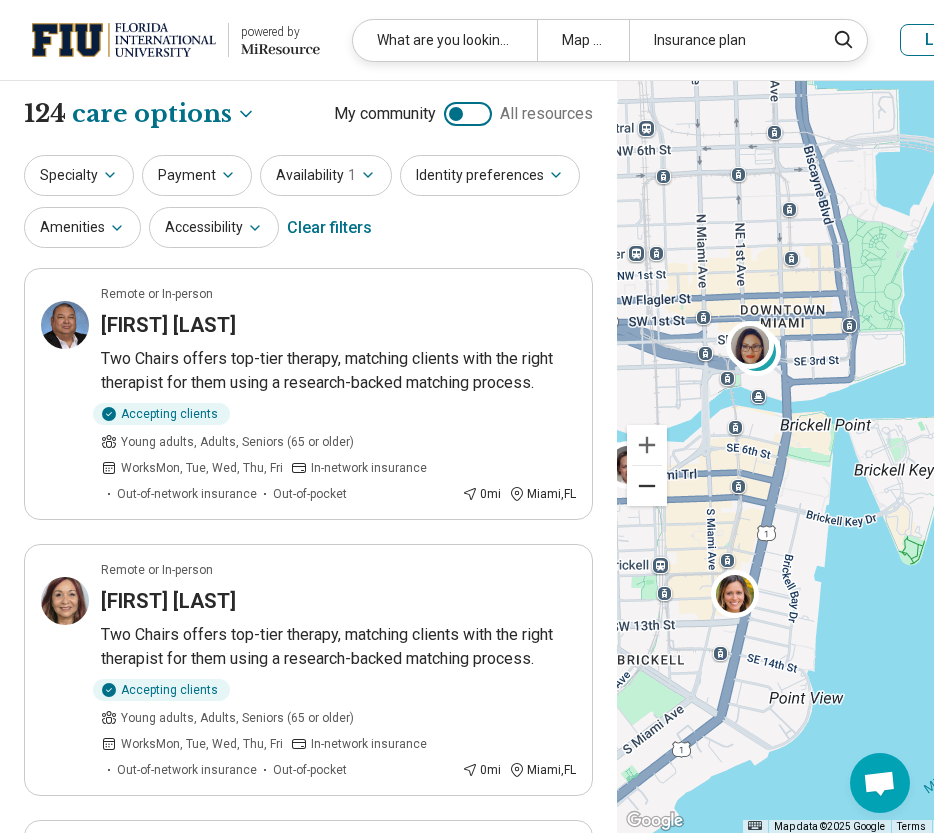 drag, startPoint x: 650, startPoint y: 506, endPoint x: 843, endPoint y: 505, distance: 193.0026 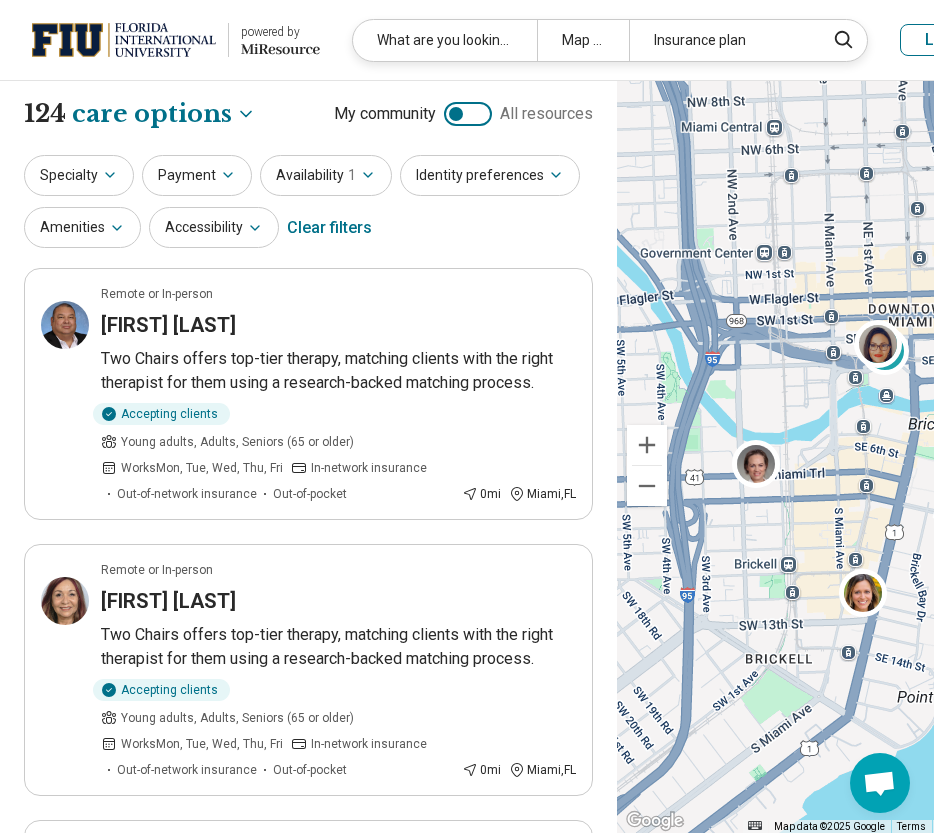 drag, startPoint x: 690, startPoint y: 500, endPoint x: 820, endPoint y: 498, distance: 130.01538 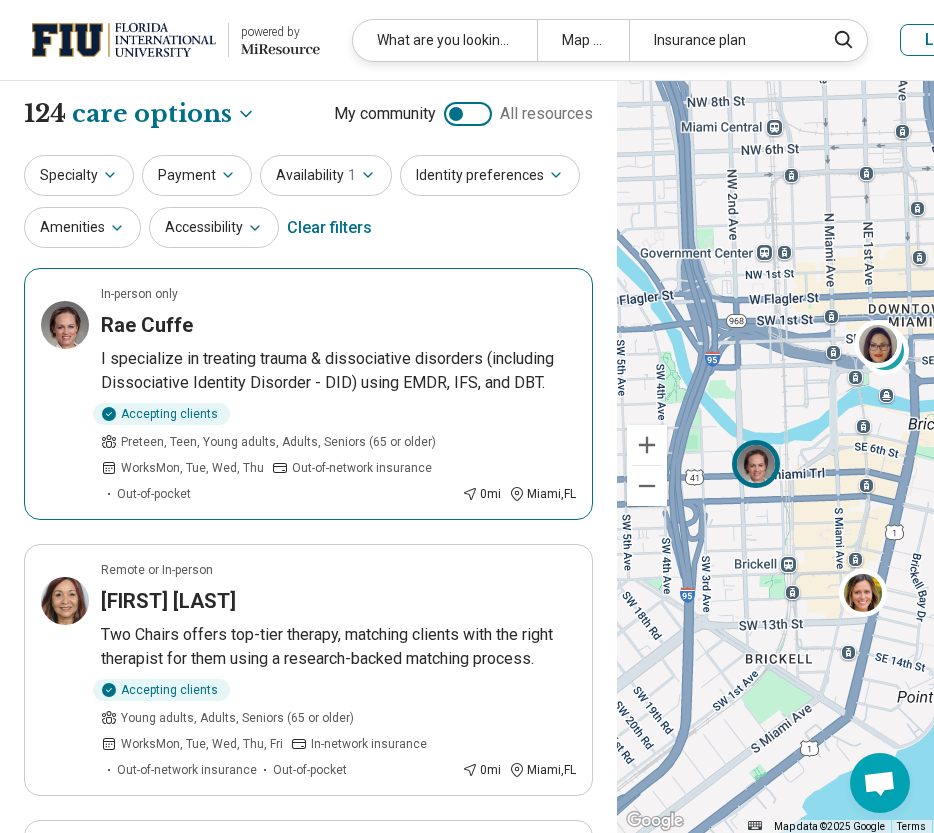 click at bounding box center [757, 463] 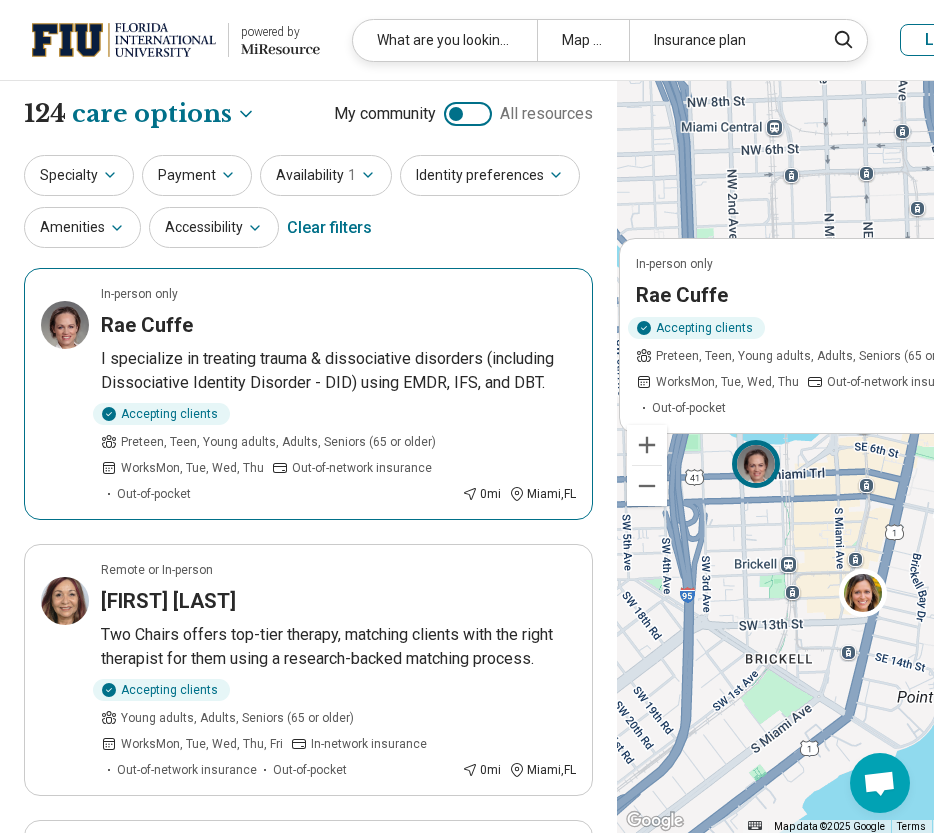click on "In-person only Rae Cuffe I specialize in treating trauma & dissociative disorders (including Dissociative Identity Disorder - DID) using EMDR, IFS, and DBT. Accepting clients Preteen, Teen, Young adults, Adults, Seniors (65 or older) Works  Mon, Tue, Wed, Thu Out-of-network insurance Out-of-pocket 0  mi Miami ,  FL" at bounding box center [308, 394] 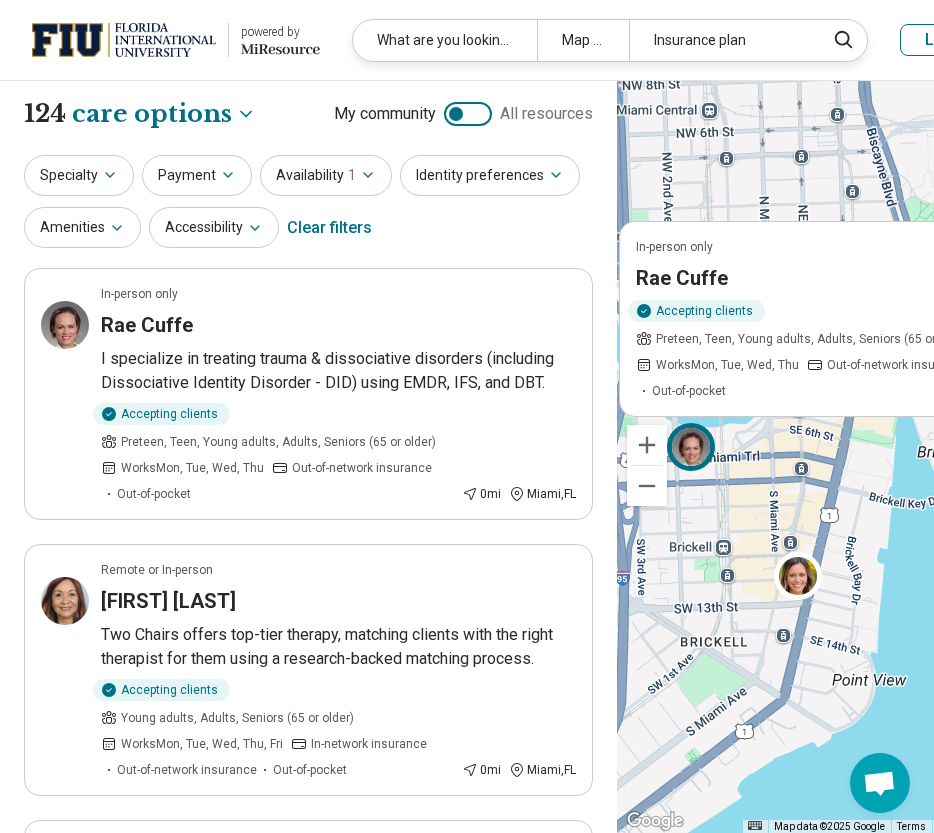 drag, startPoint x: 752, startPoint y: 595, endPoint x: 672, endPoint y: 573, distance: 82.96987 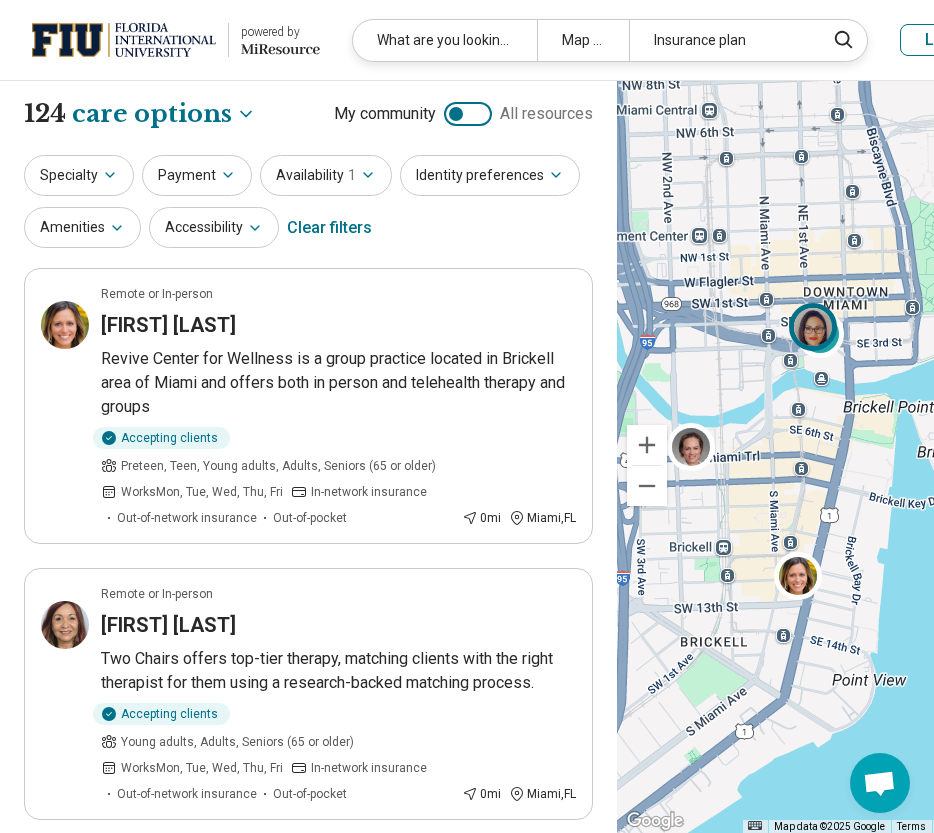 click at bounding box center [818, 332] 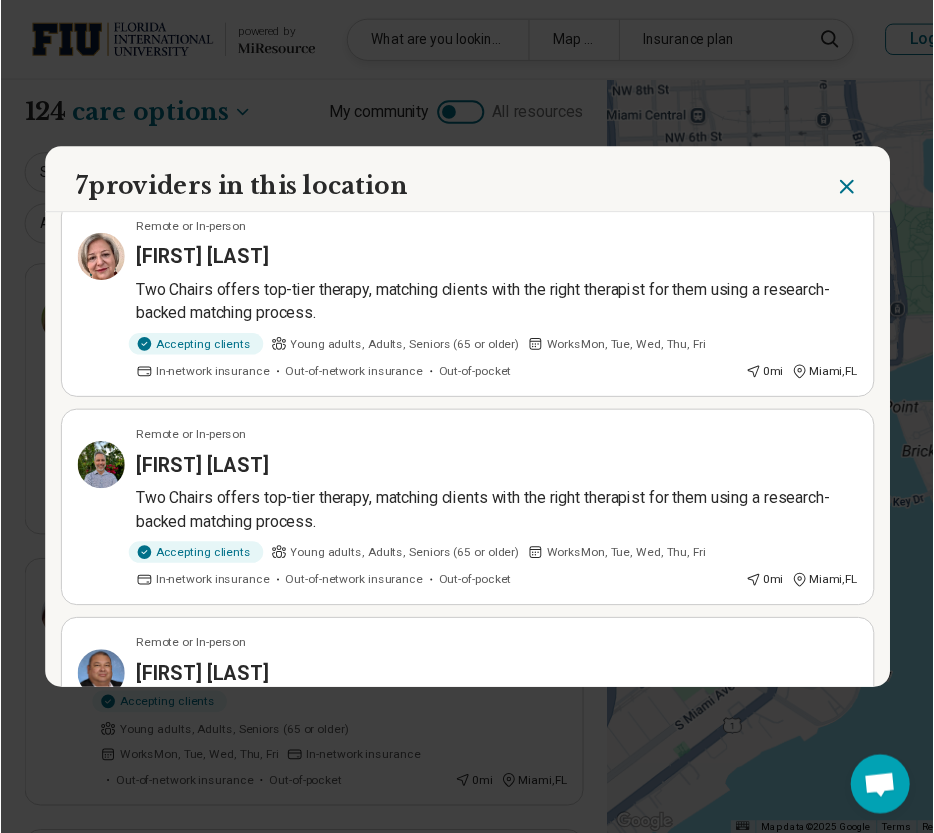 scroll, scrollTop: 1021, scrollLeft: 0, axis: vertical 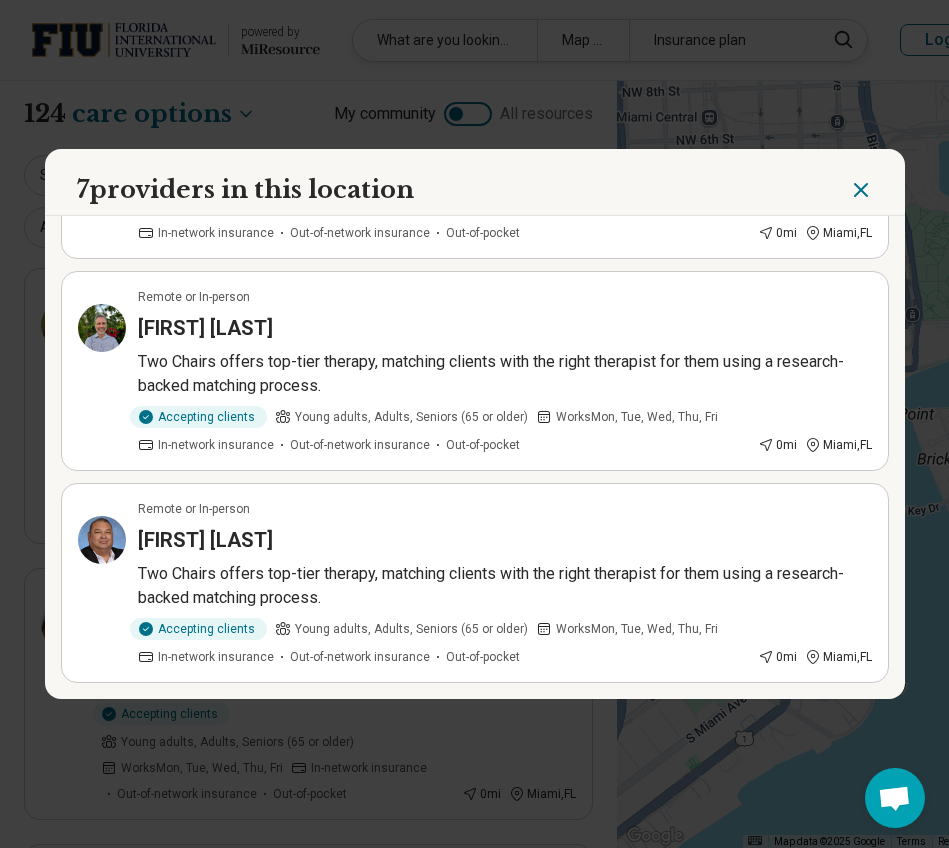 click 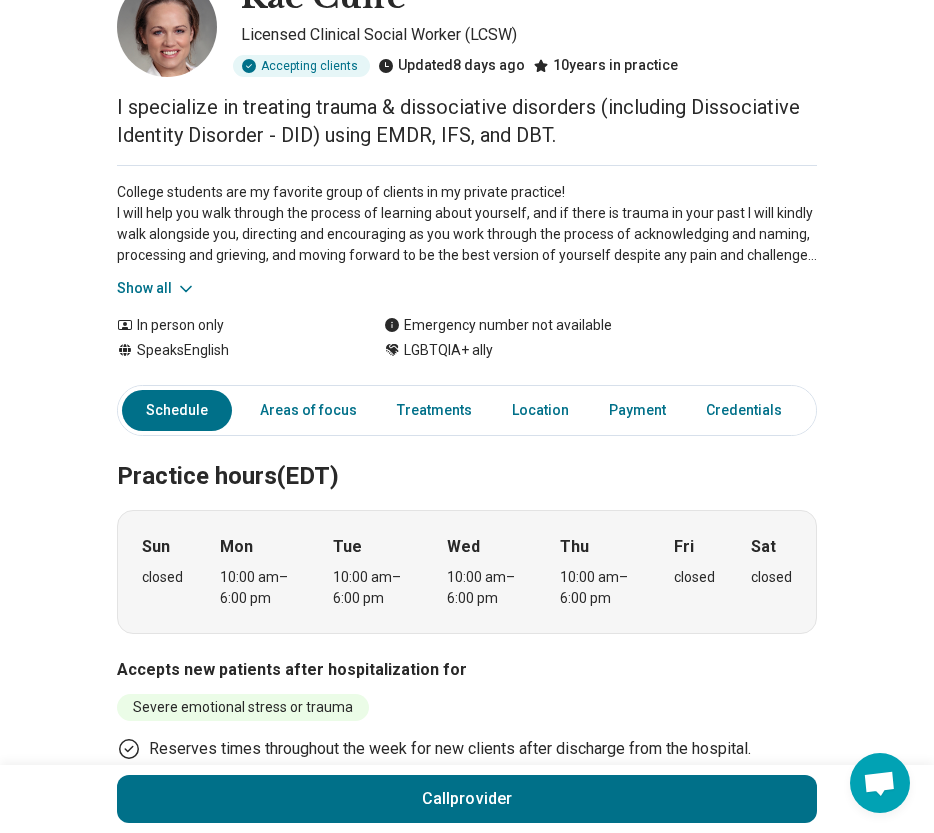 scroll, scrollTop: 0, scrollLeft: 0, axis: both 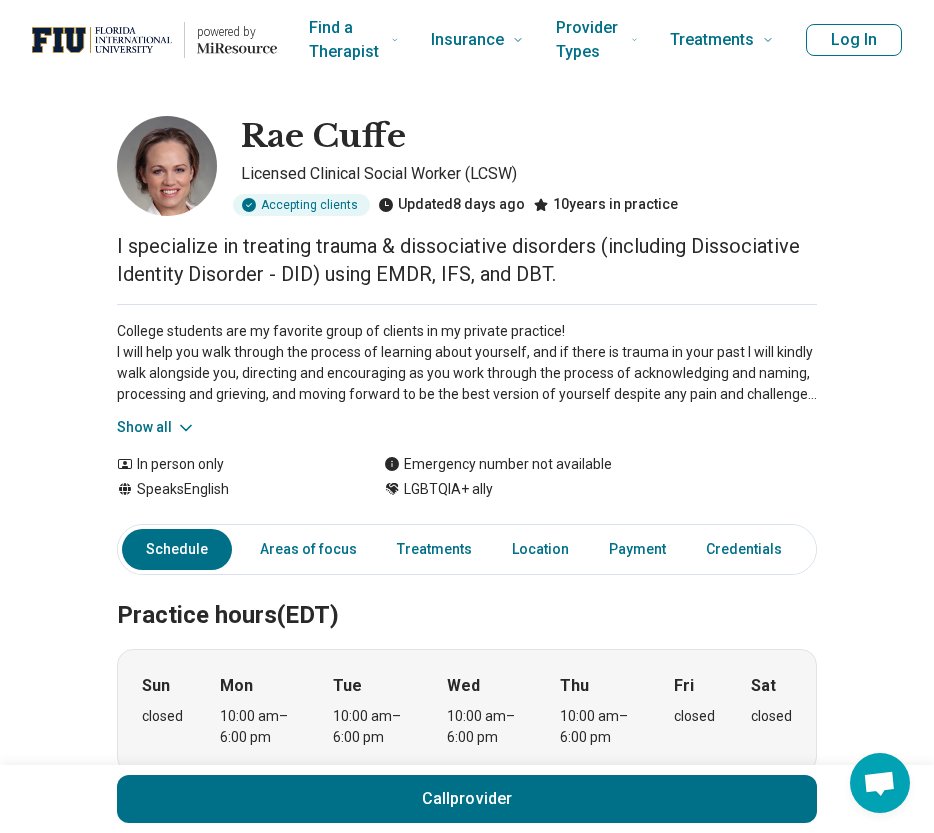 click at bounding box center [167, 166] 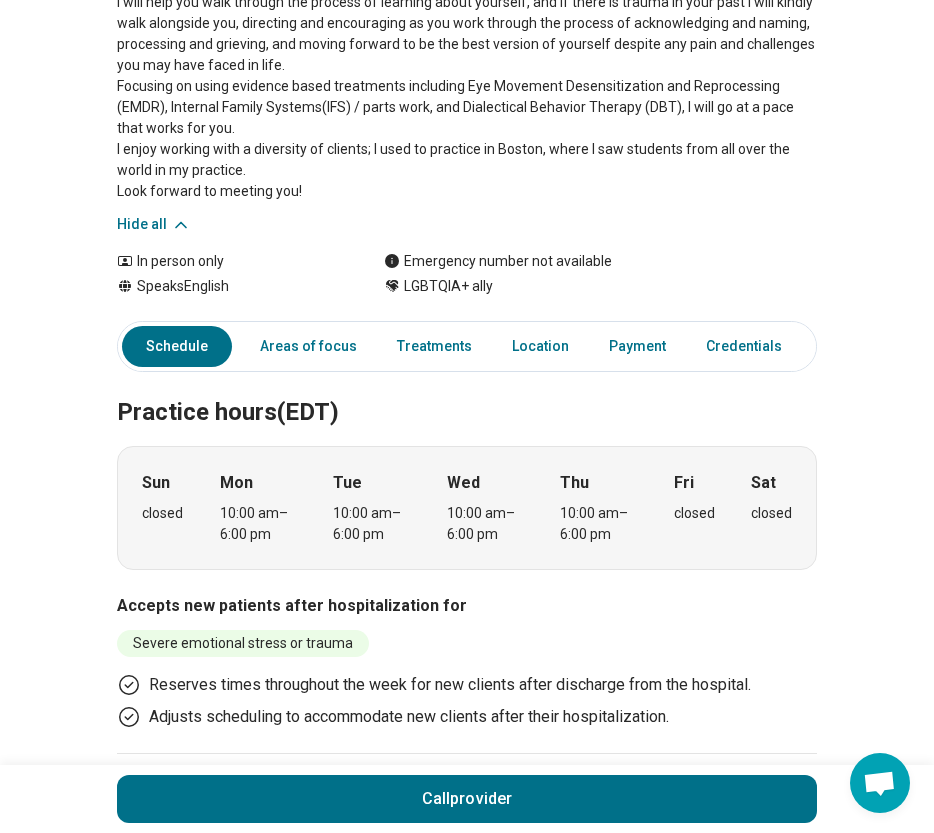 scroll, scrollTop: 427, scrollLeft: 0, axis: vertical 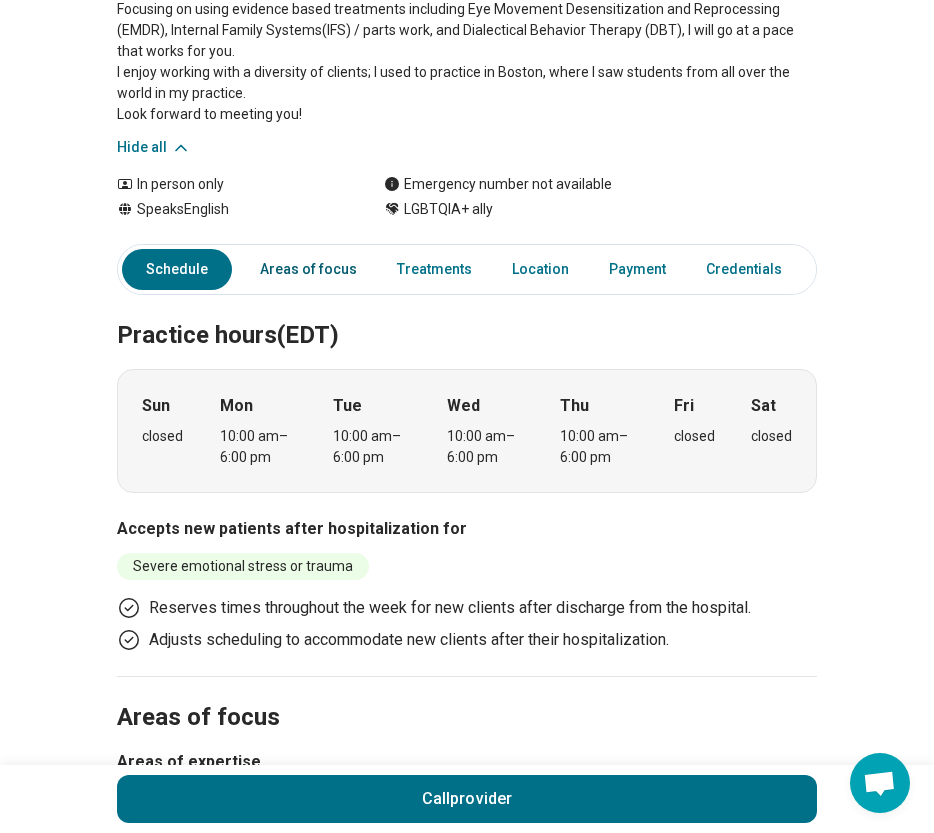 click on "Areas of focus" at bounding box center [308, 269] 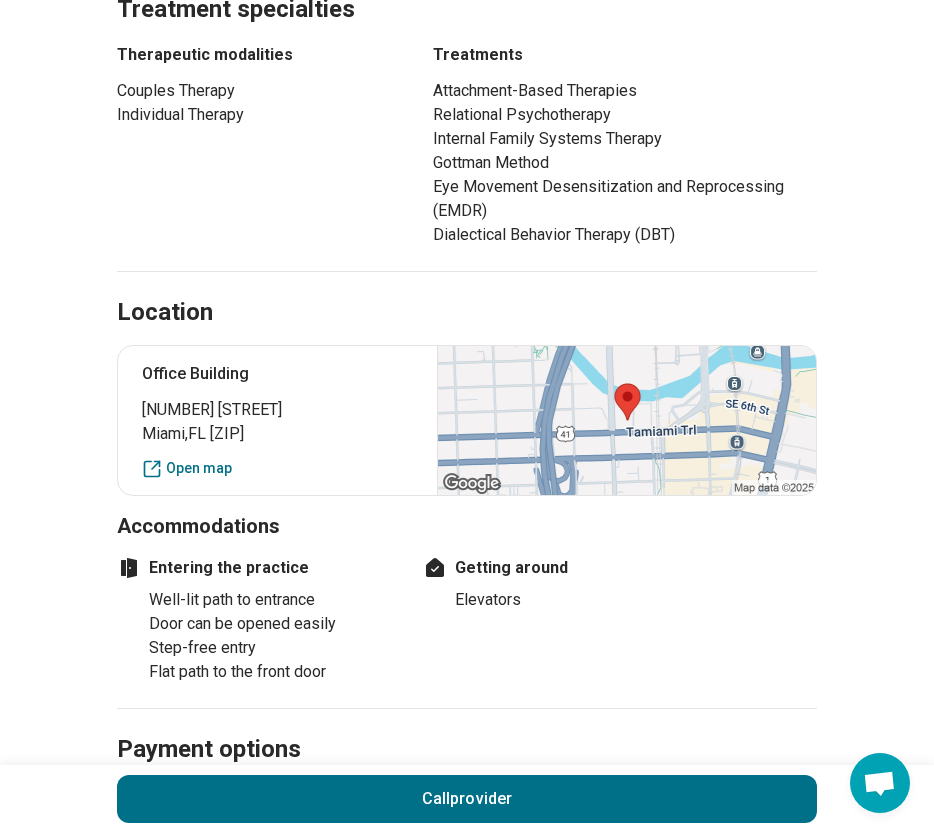 scroll, scrollTop: 1505, scrollLeft: 0, axis: vertical 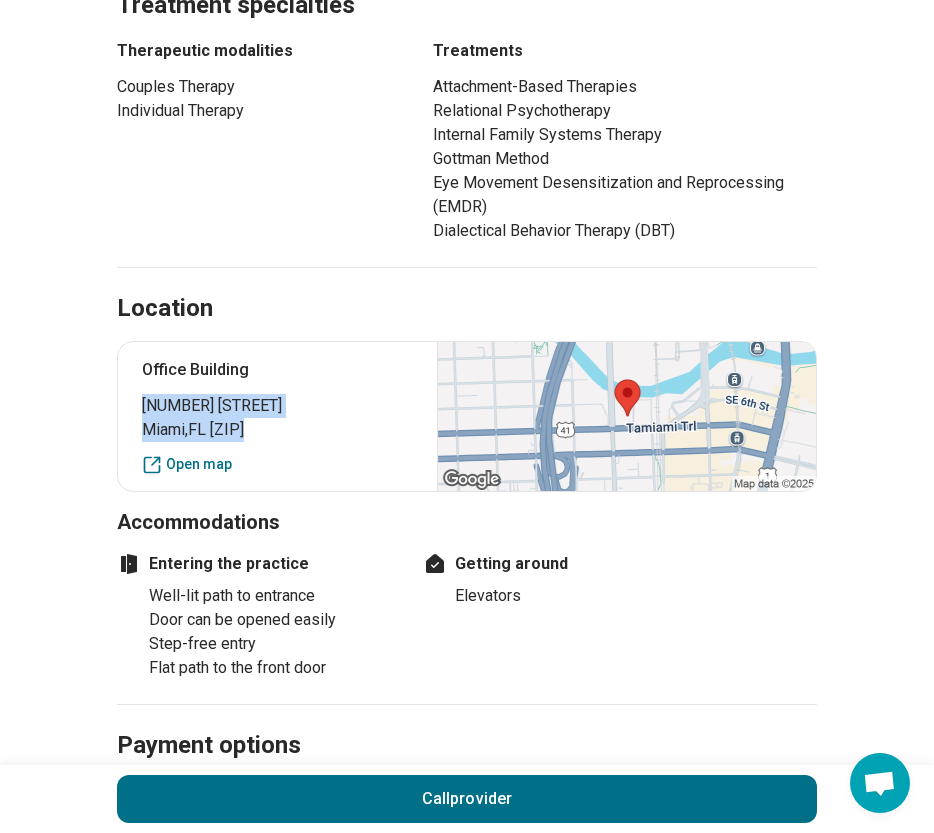 drag, startPoint x: 281, startPoint y: 430, endPoint x: 126, endPoint y: 398, distance: 158.26875 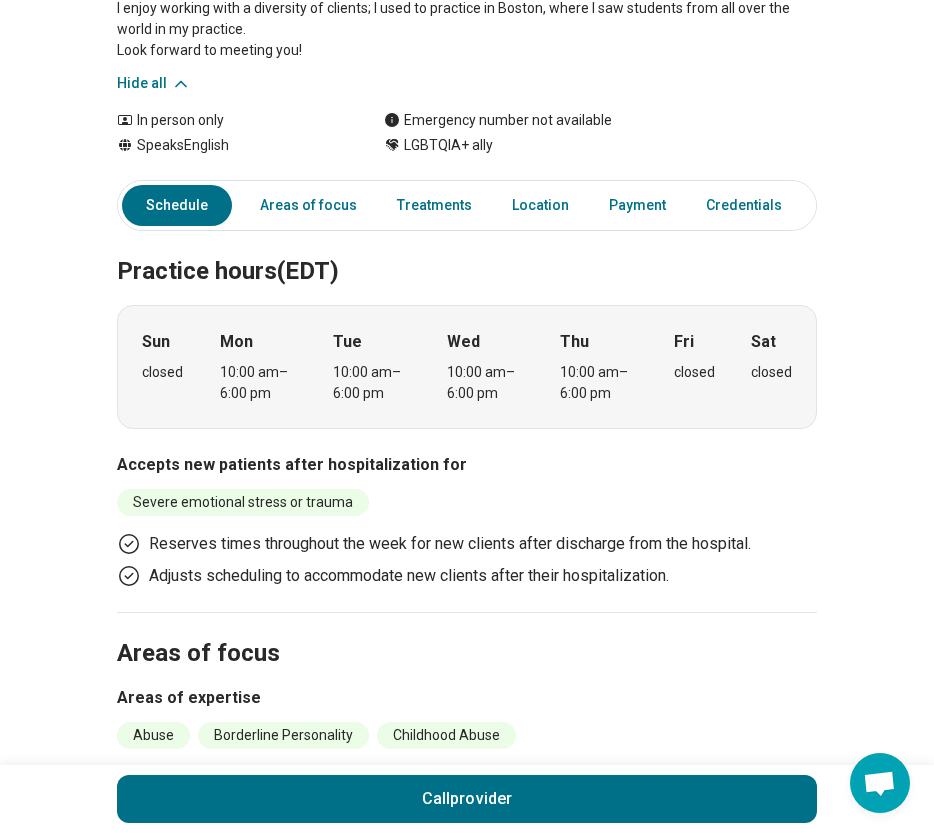 scroll, scrollTop: 137, scrollLeft: 0, axis: vertical 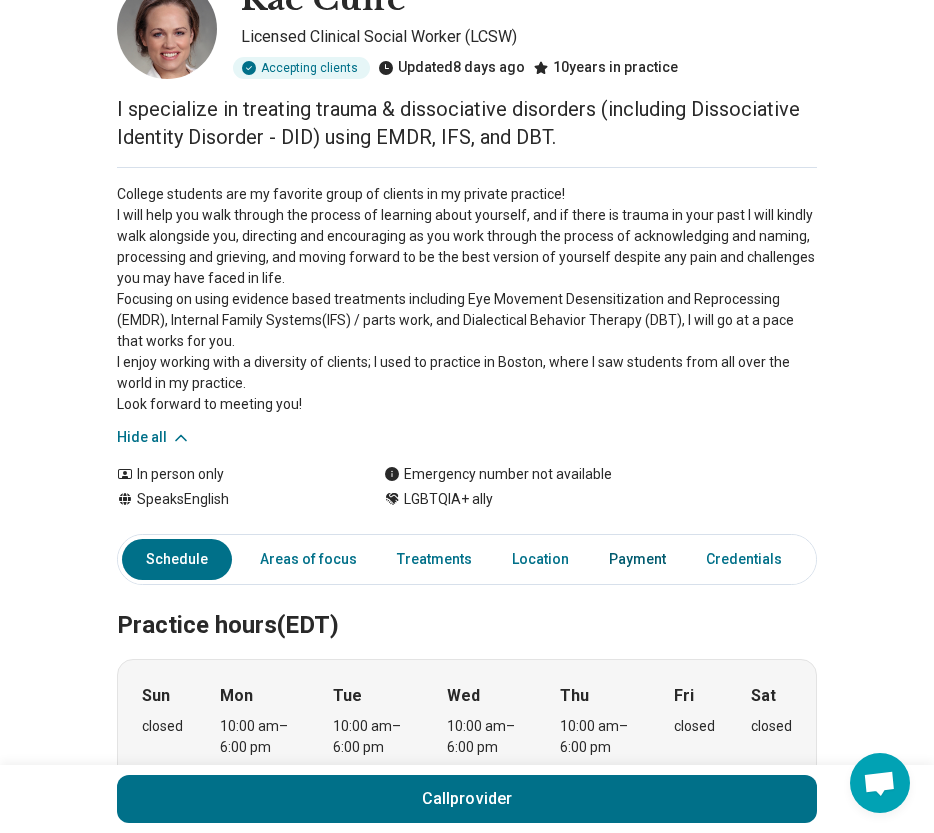 click on "Payment" at bounding box center [637, 559] 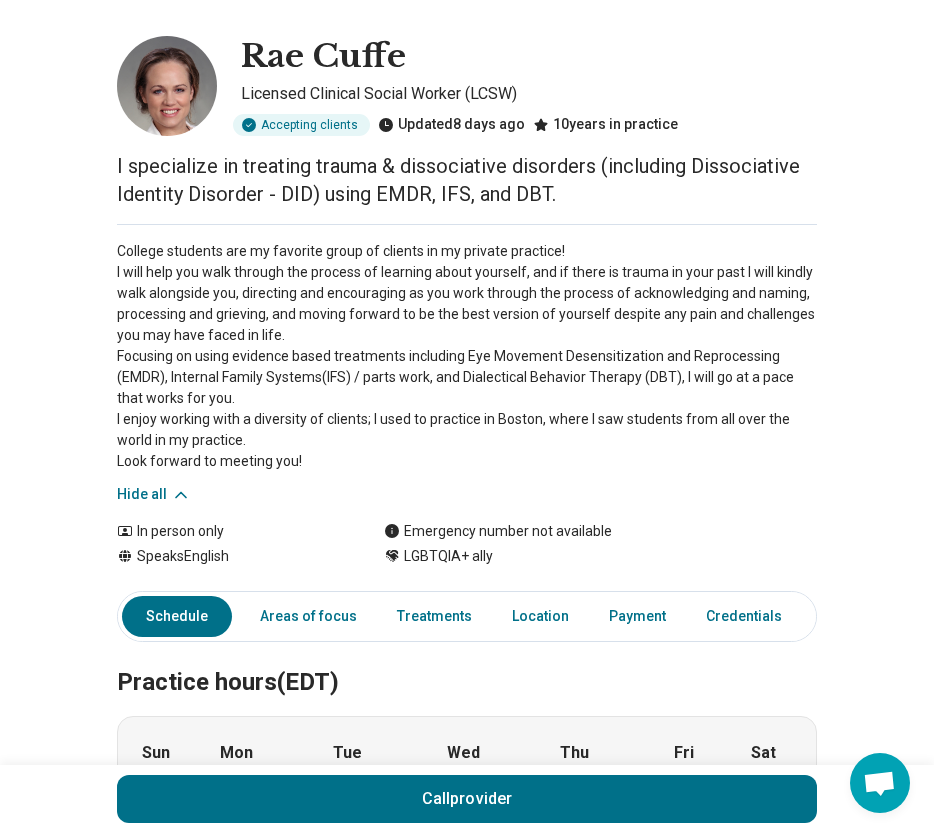 scroll, scrollTop: 0, scrollLeft: 0, axis: both 